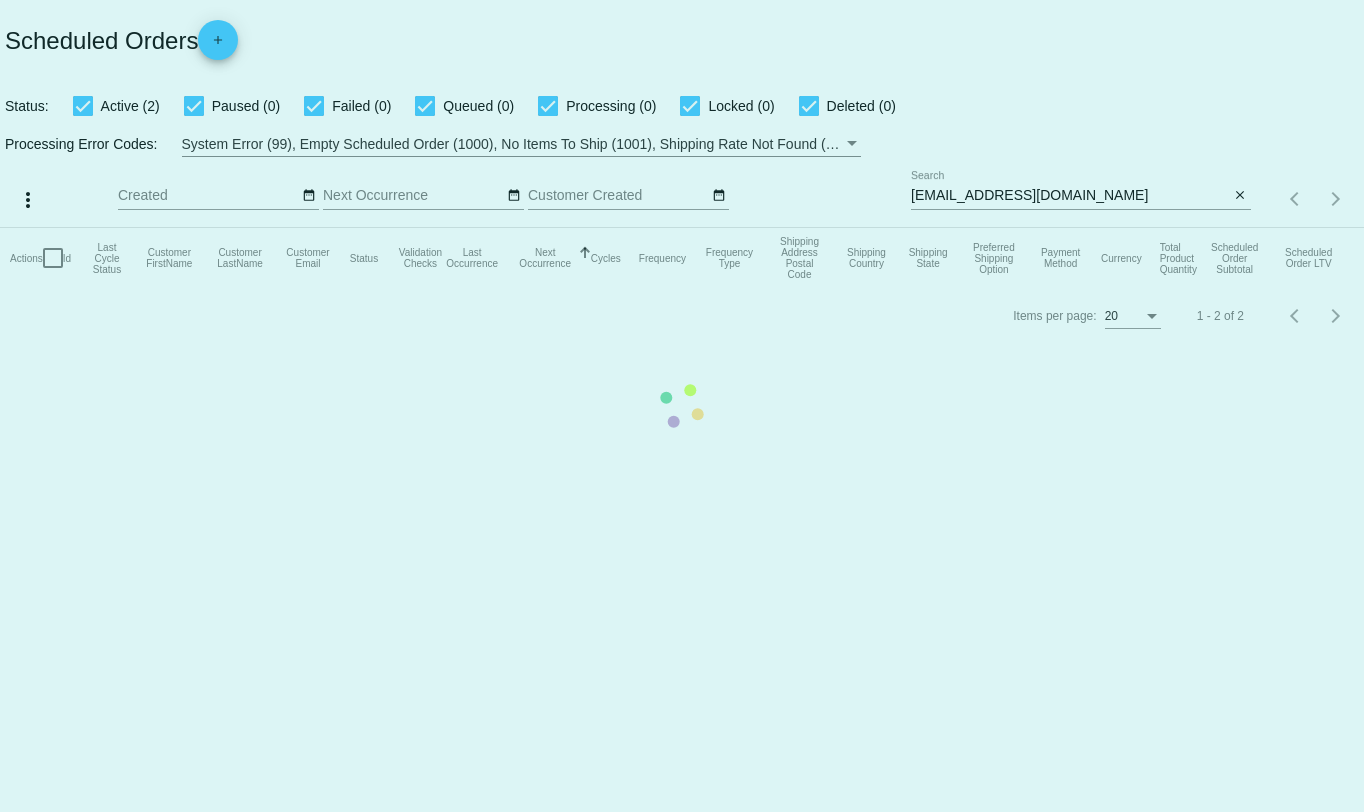 scroll, scrollTop: 0, scrollLeft: 0, axis: both 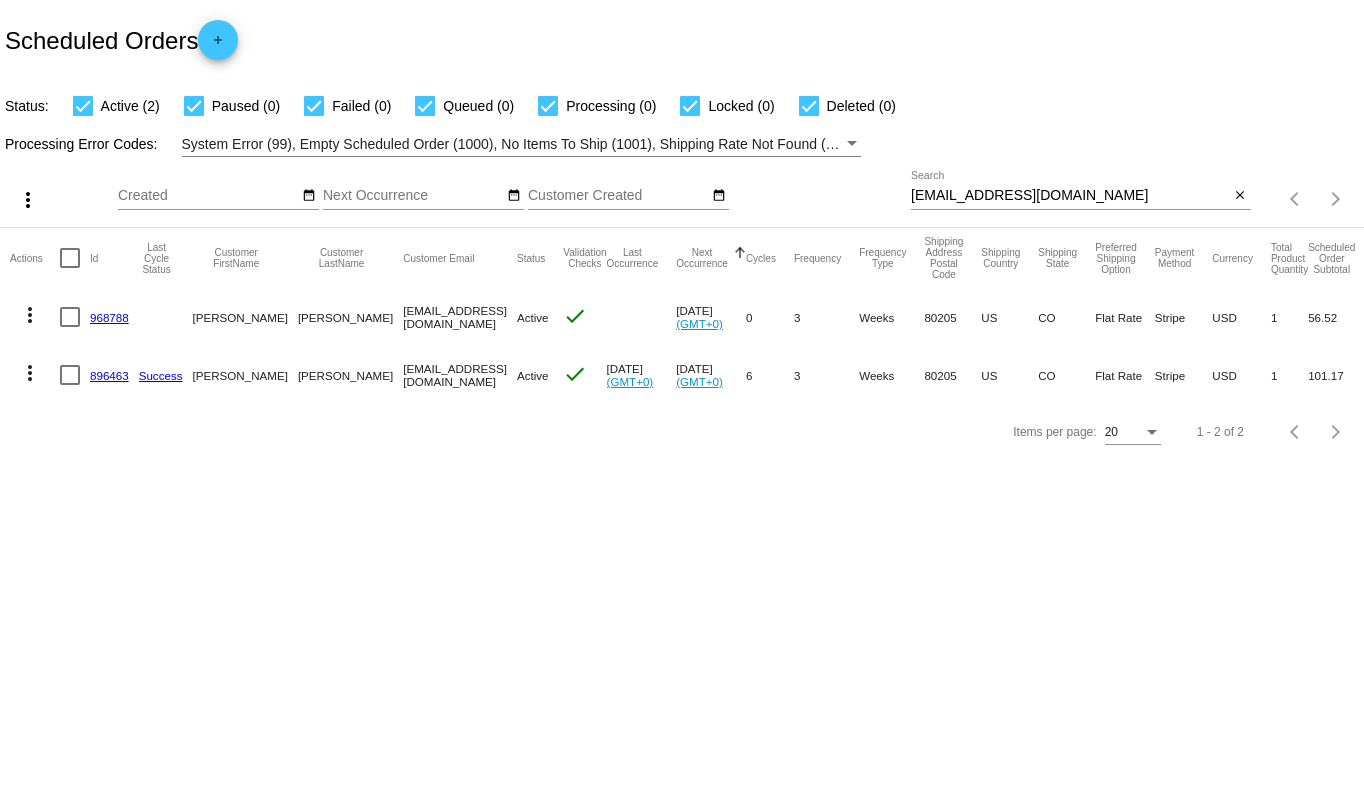 click on "896463" 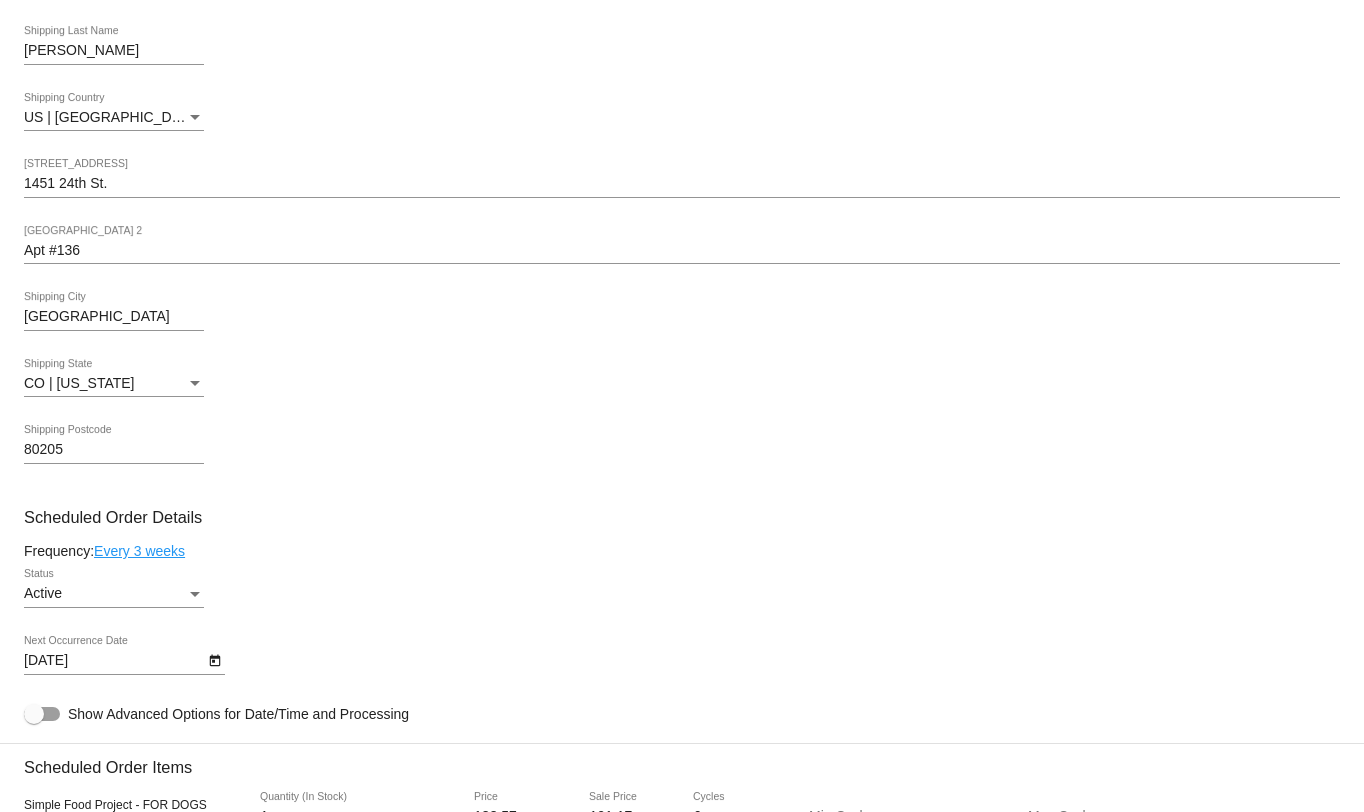 scroll, scrollTop: 666, scrollLeft: 0, axis: vertical 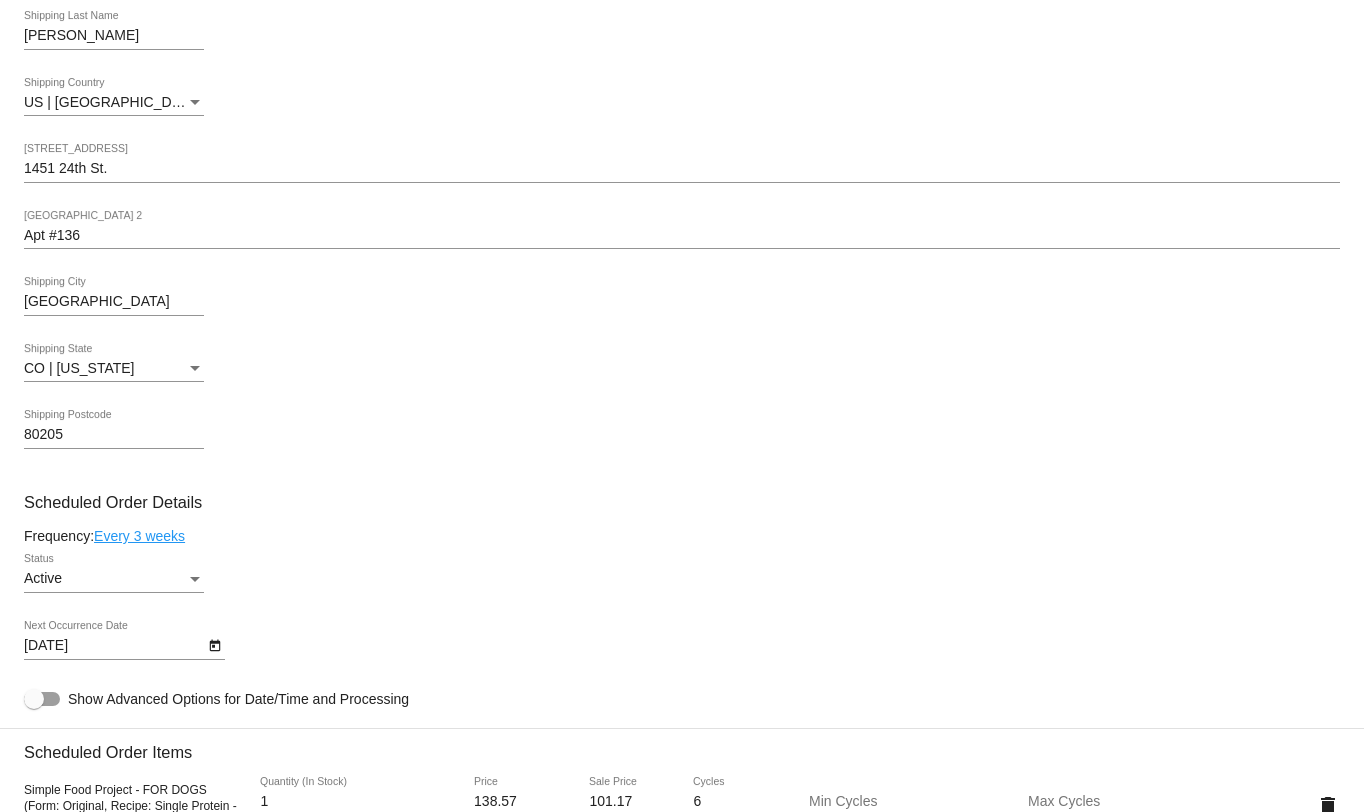 click on "Every 3 weeks" 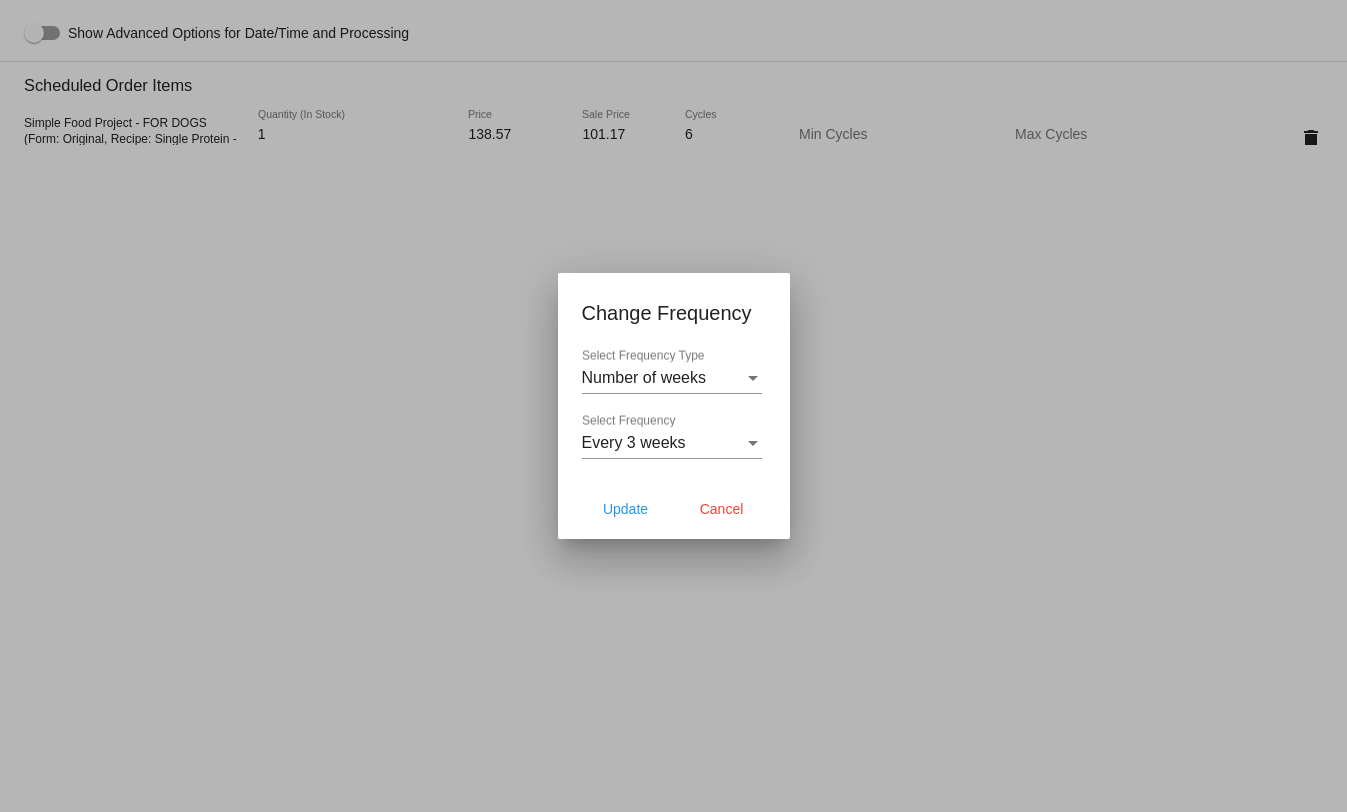 click at bounding box center [672, 458] 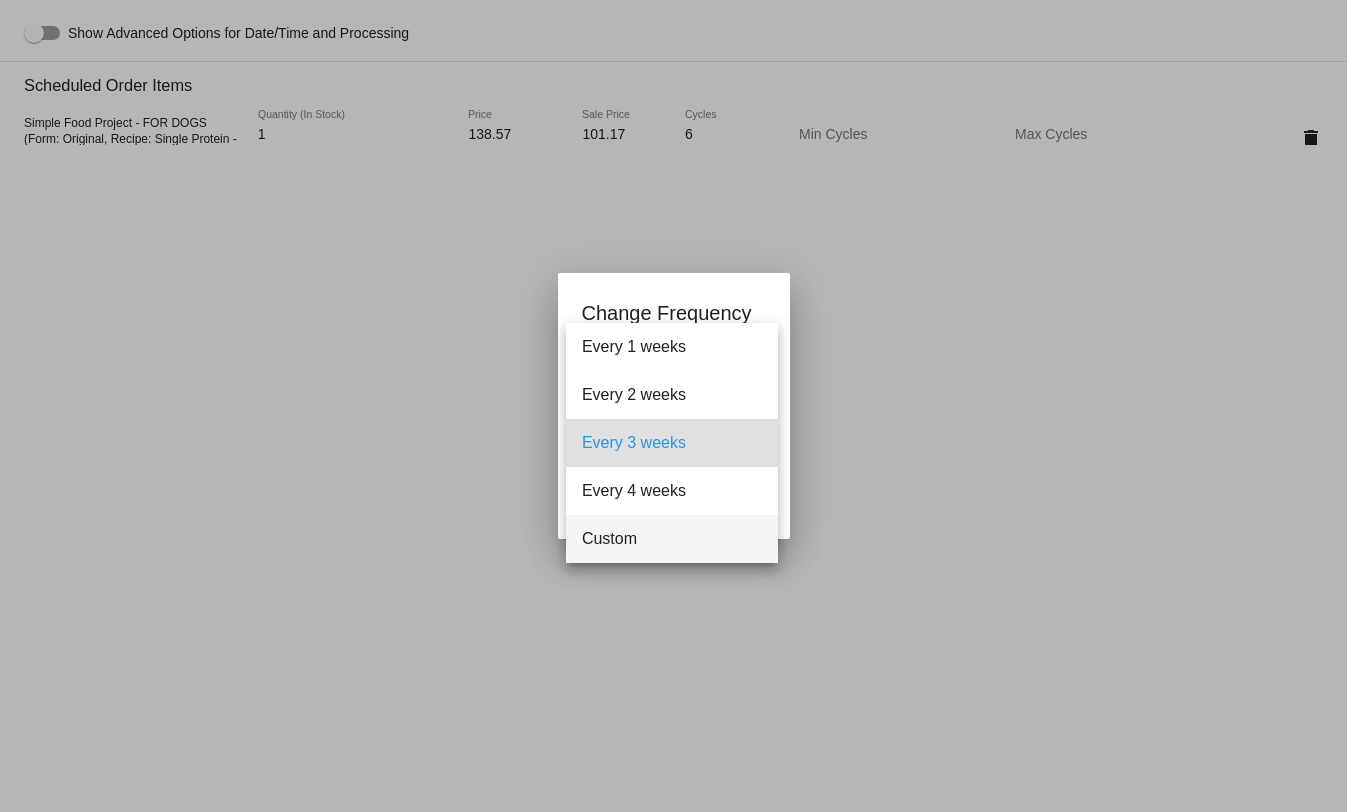 click on "Custom" at bounding box center [672, 539] 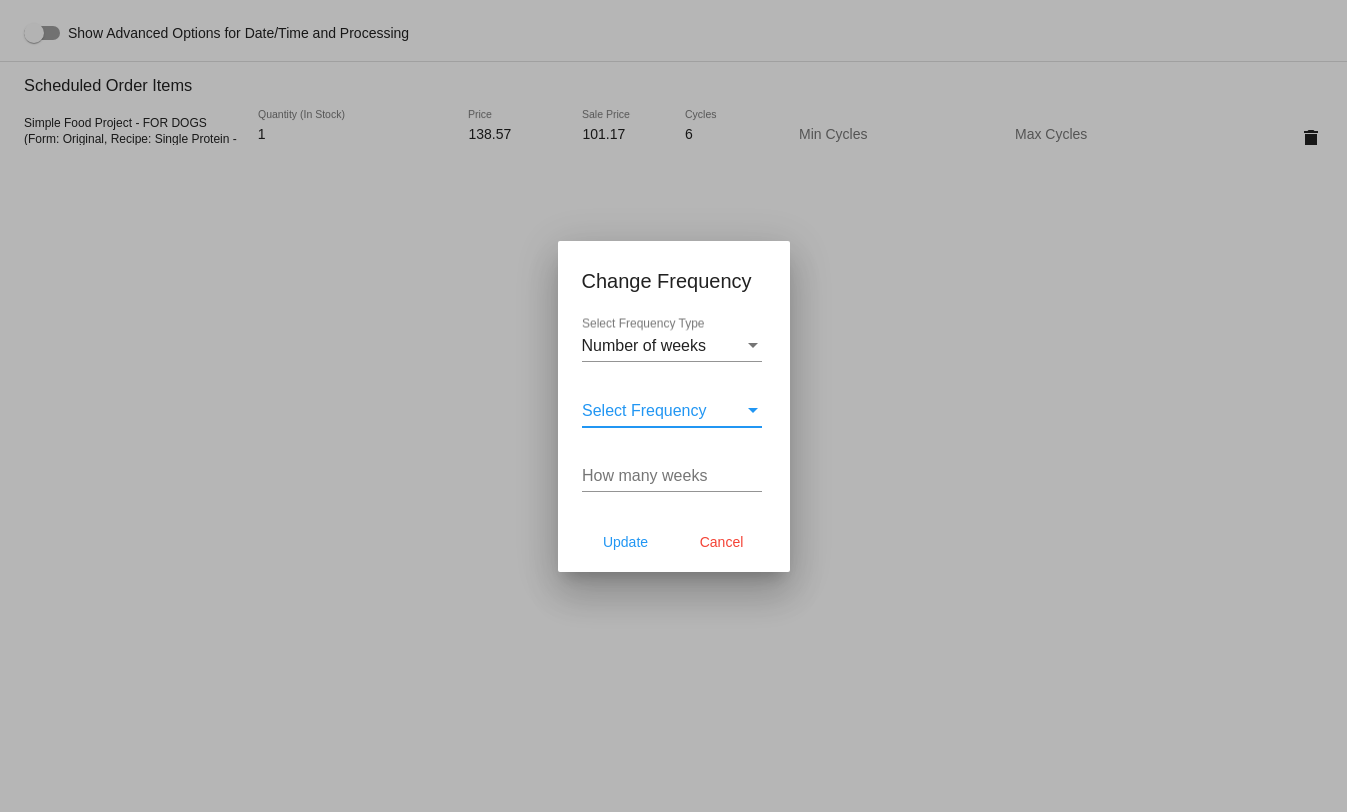 click on "Select Frequency" at bounding box center (644, 410) 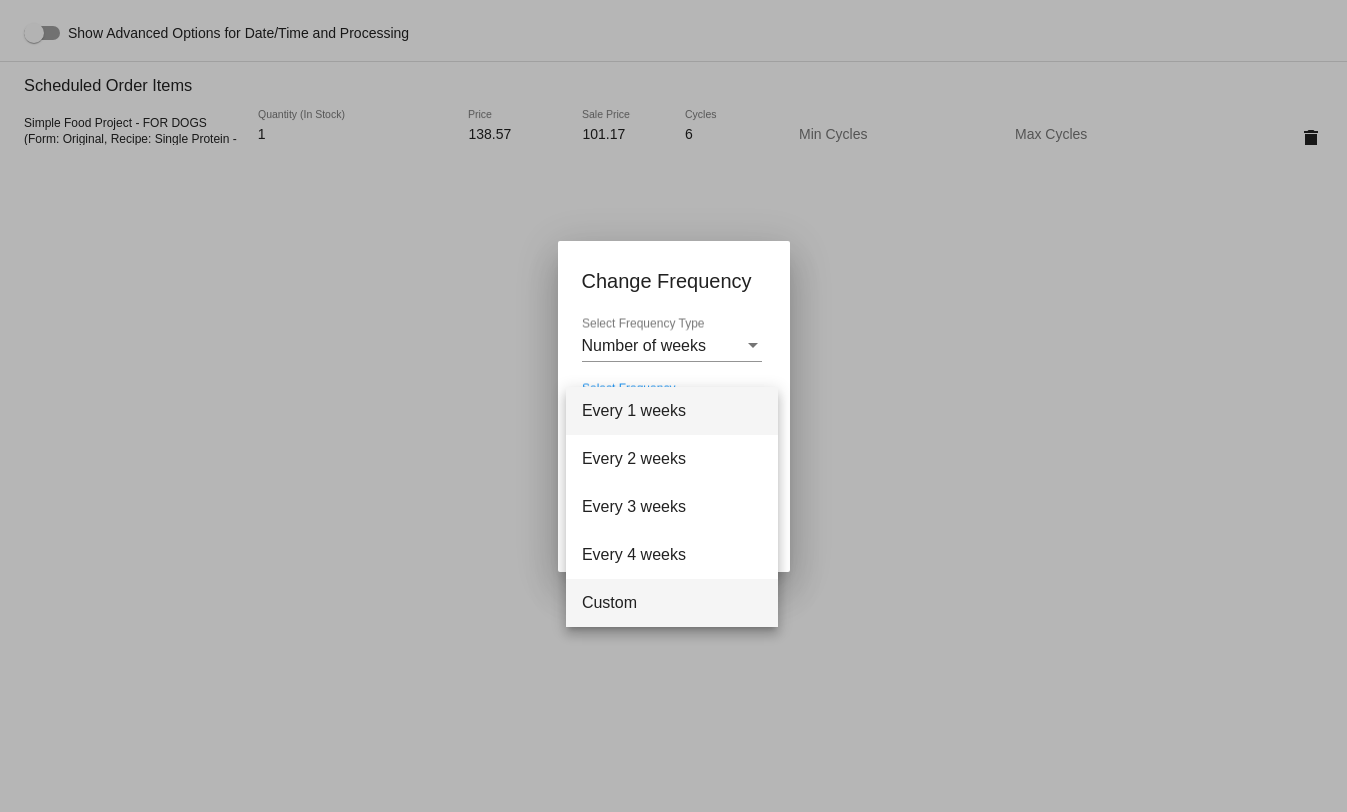 click on "Custom" at bounding box center (672, 603) 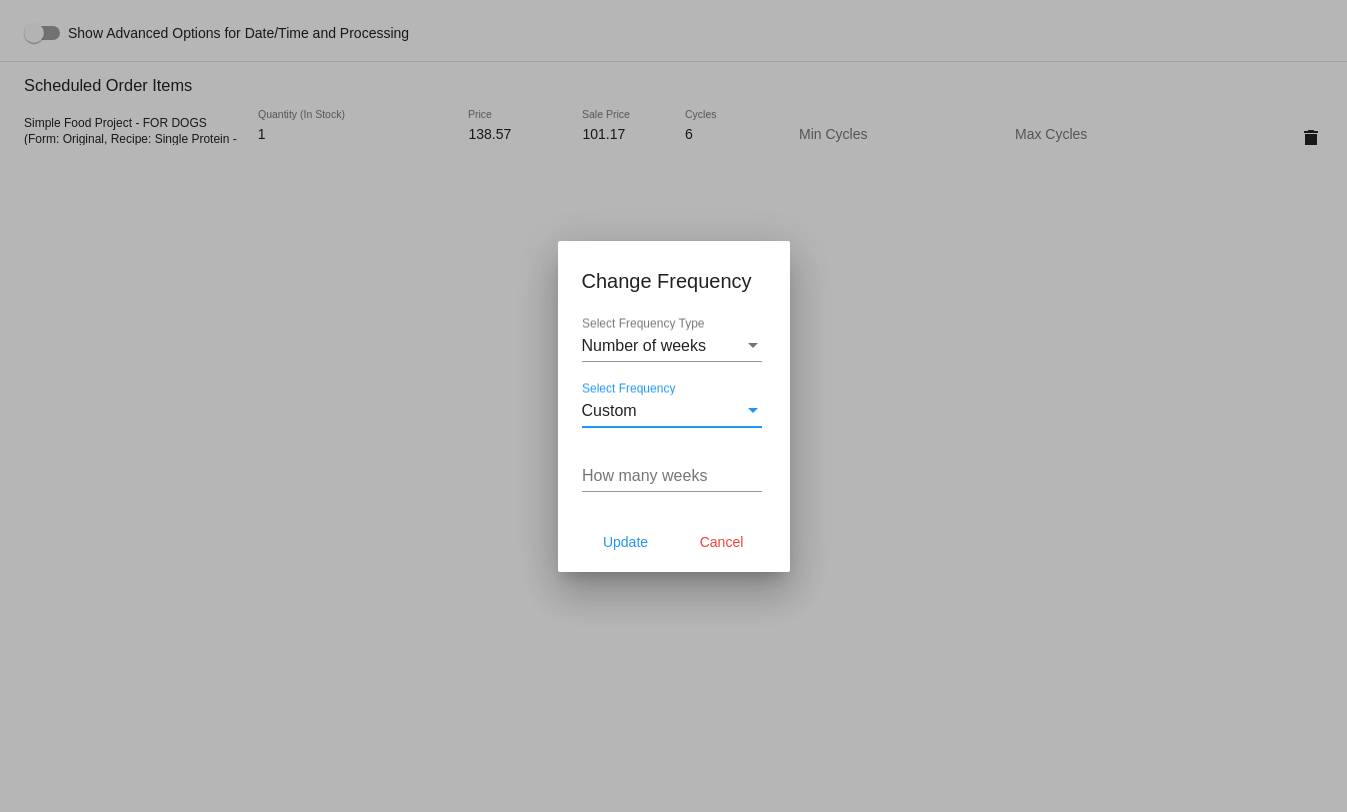 click on "How many weeks" at bounding box center [672, 476] 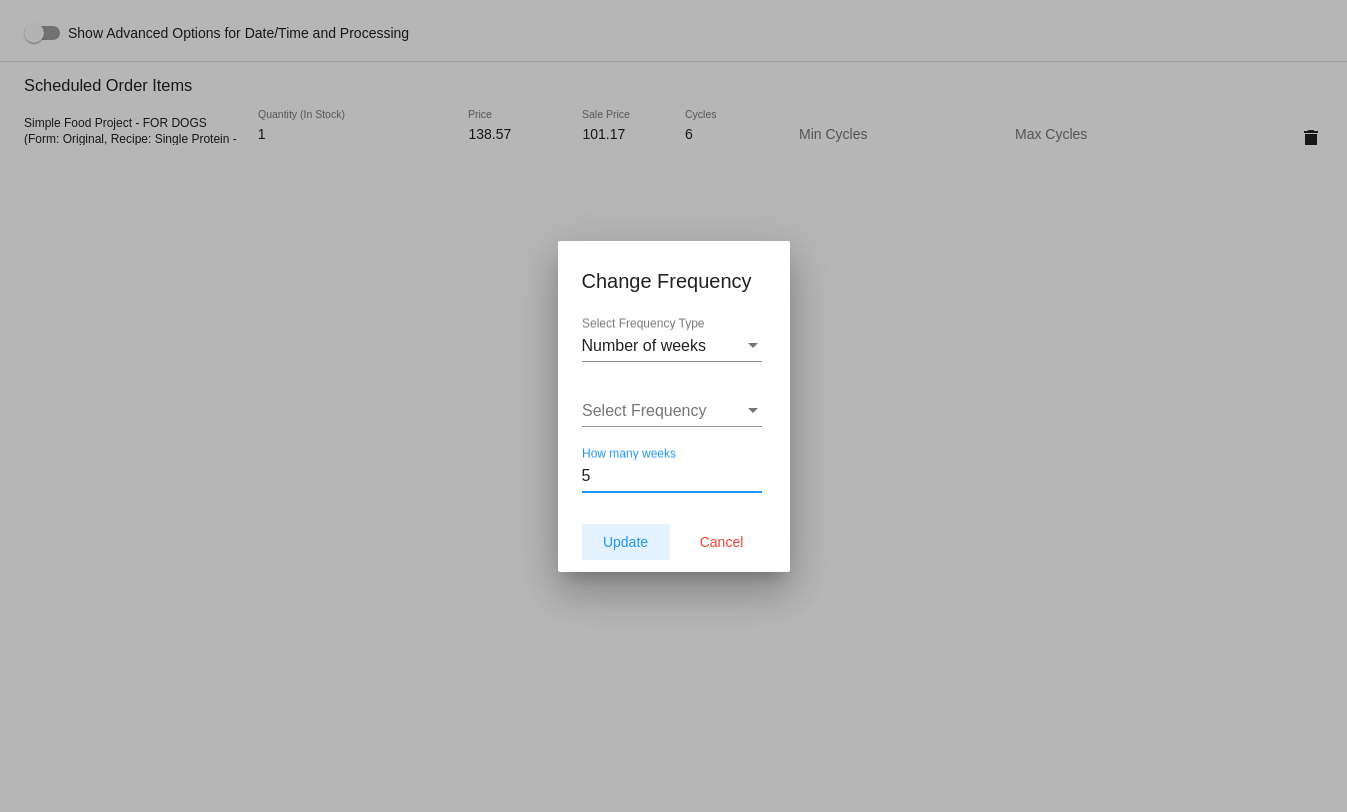 type on "5" 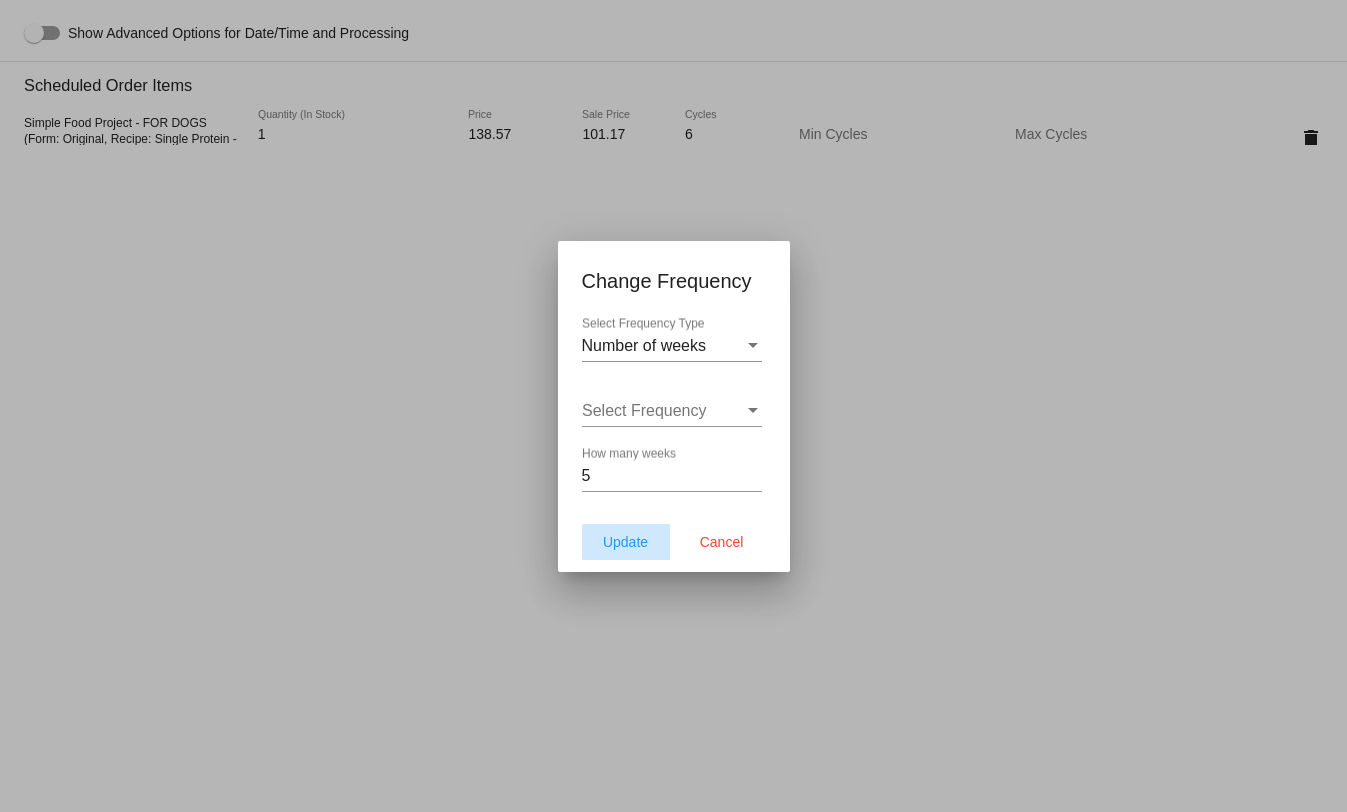 click on "Update" 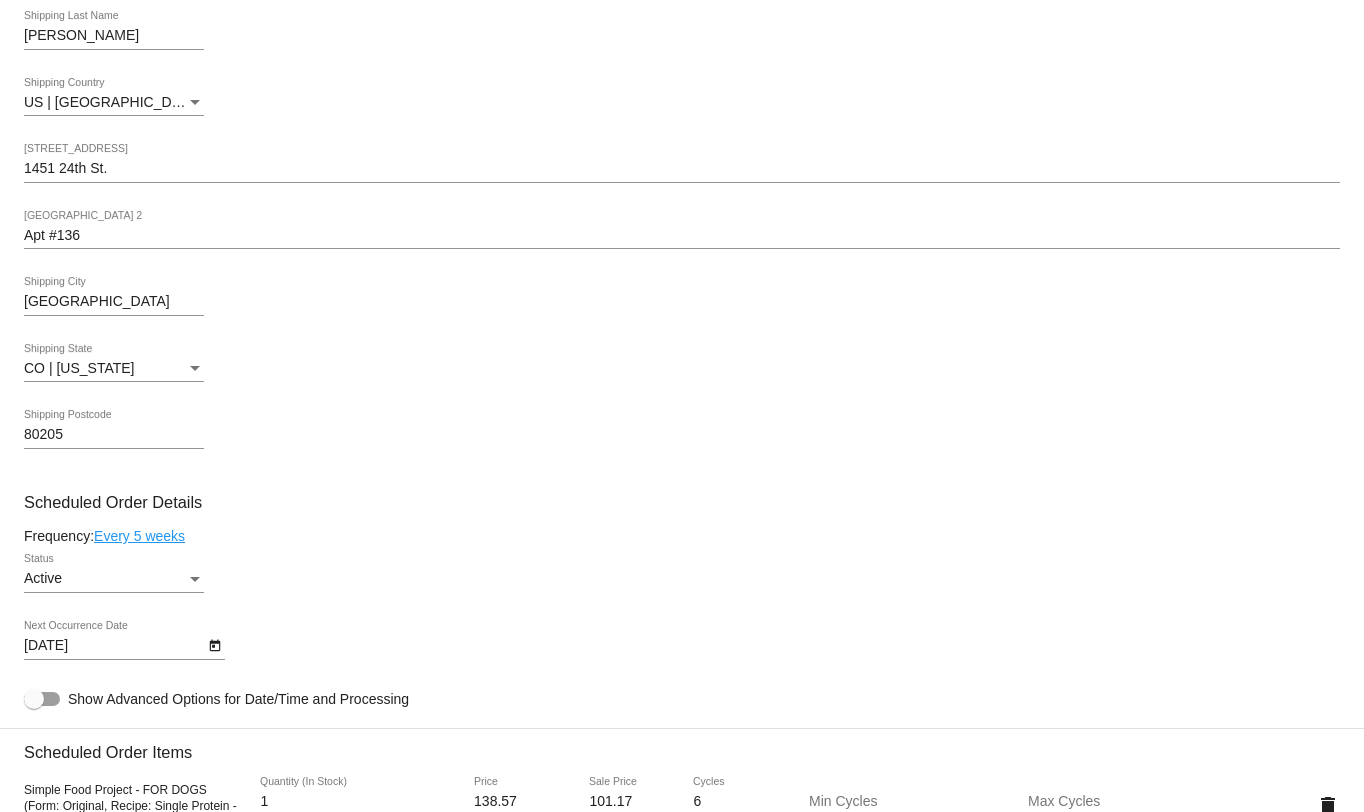type on "[DATE]" 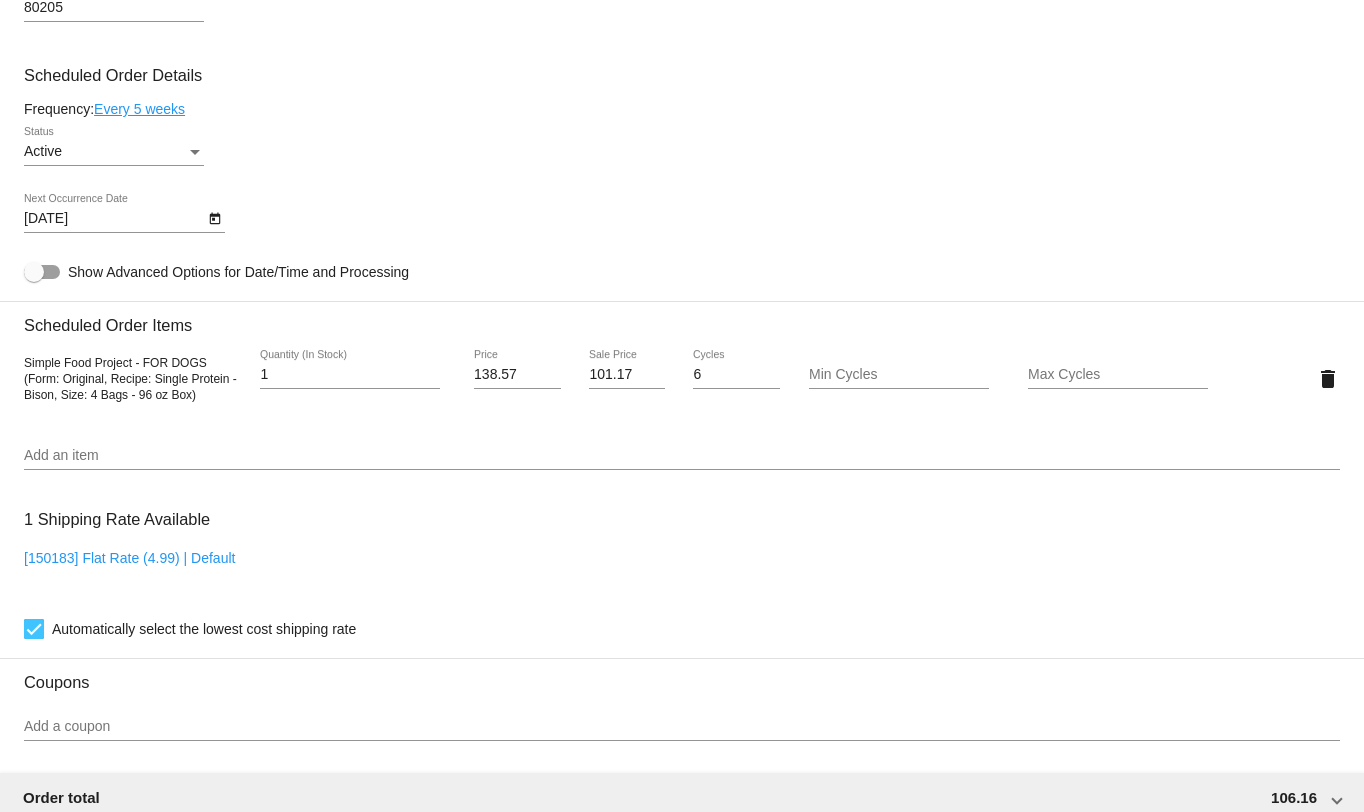 scroll, scrollTop: 888, scrollLeft: 0, axis: vertical 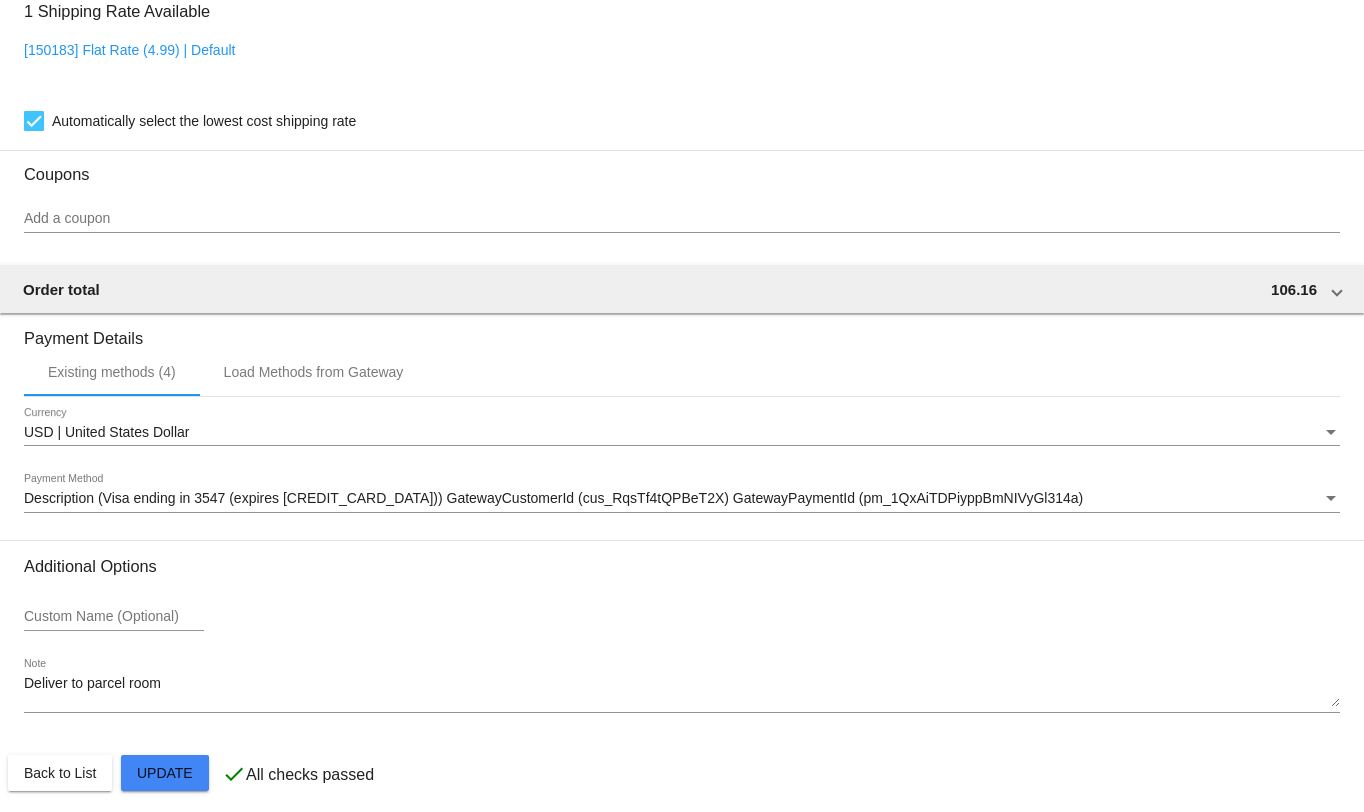 click on "Customer
6371544: [PERSON_NAME]
[EMAIL_ADDRESS][DOMAIN_NAME]
Customer Shipping
Enter Shipping Address Select A Saved Address (1)
[PERSON_NAME]
Shipping First Name
[PERSON_NAME]
Shipping Last Name
[GEOGRAPHIC_DATA] | [GEOGRAPHIC_DATA]
Shipping Country
[STREET_ADDRESS]
[STREET_ADDRESS]
[GEOGRAPHIC_DATA]
[GEOGRAPHIC_DATA]
CO | [US_STATE]
Shipping State
80205
Shipping Postcode
Scheduled Order Details
Frequency:
Every 5 weeks
Active
Status" 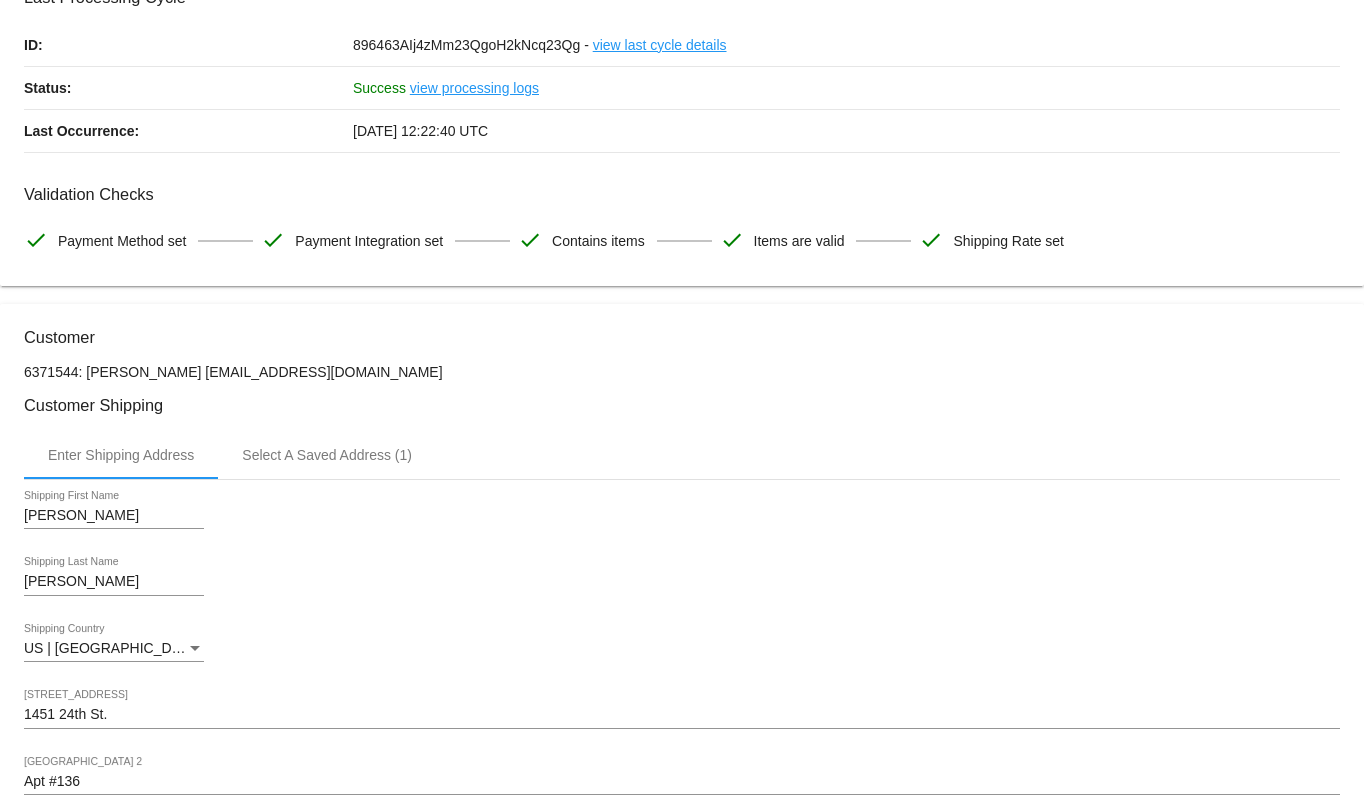 scroll, scrollTop: 0, scrollLeft: 0, axis: both 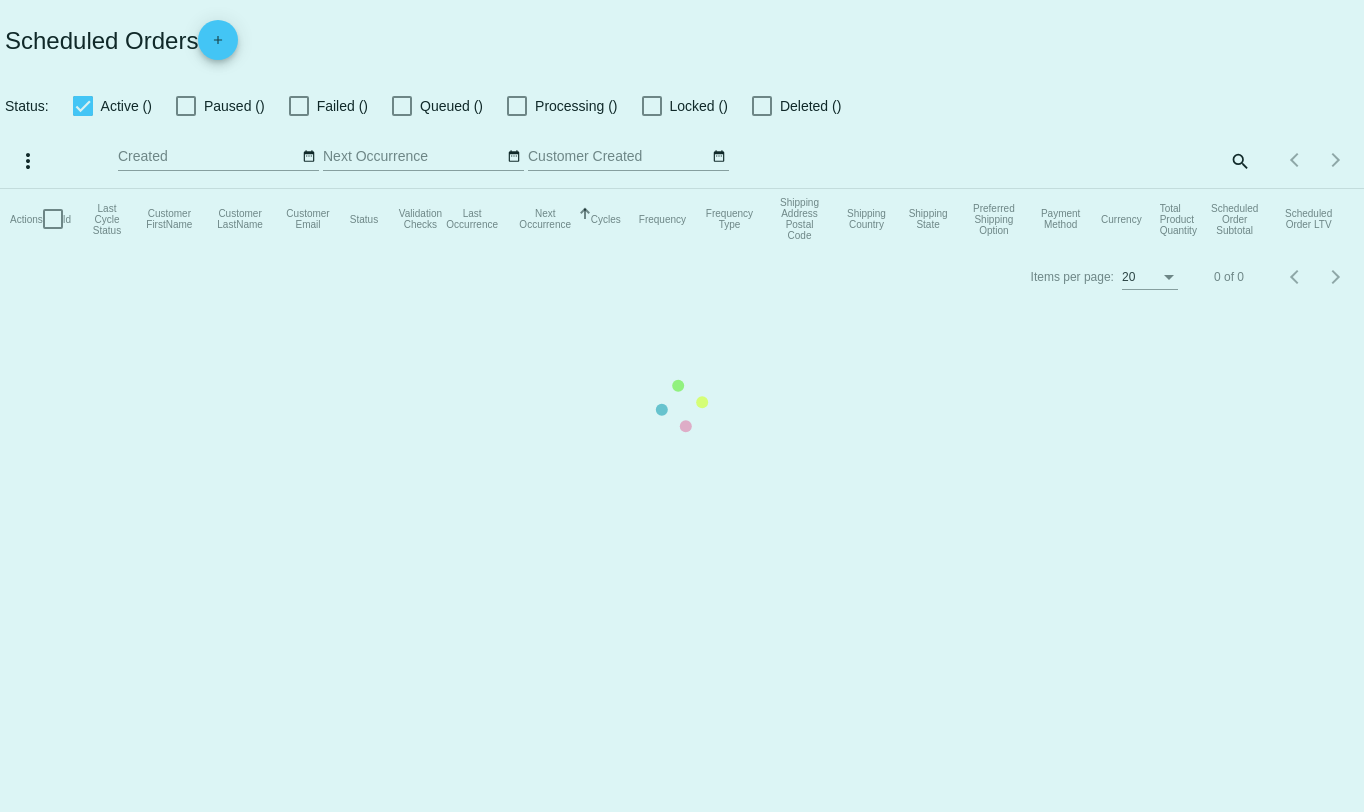 checkbox on "true" 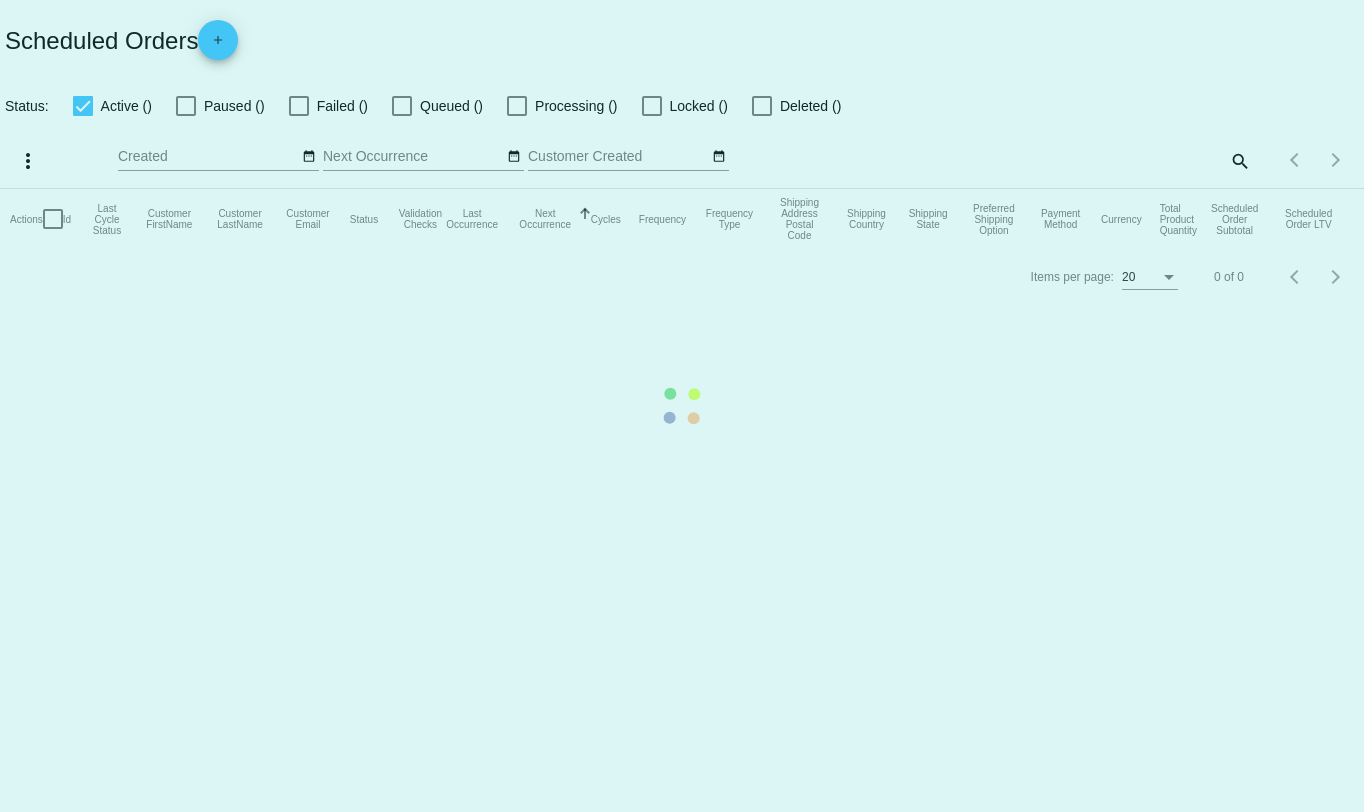 checkbox on "true" 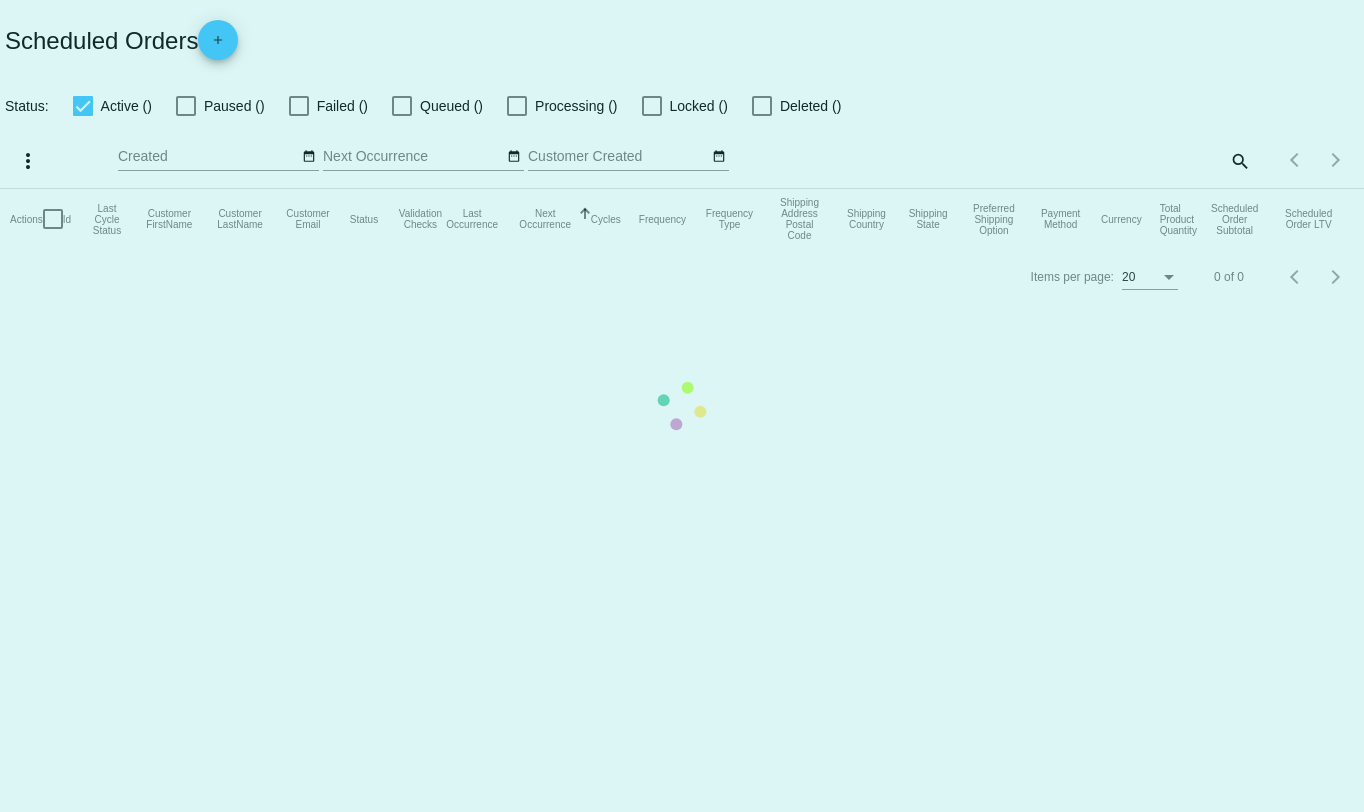 checkbox on "true" 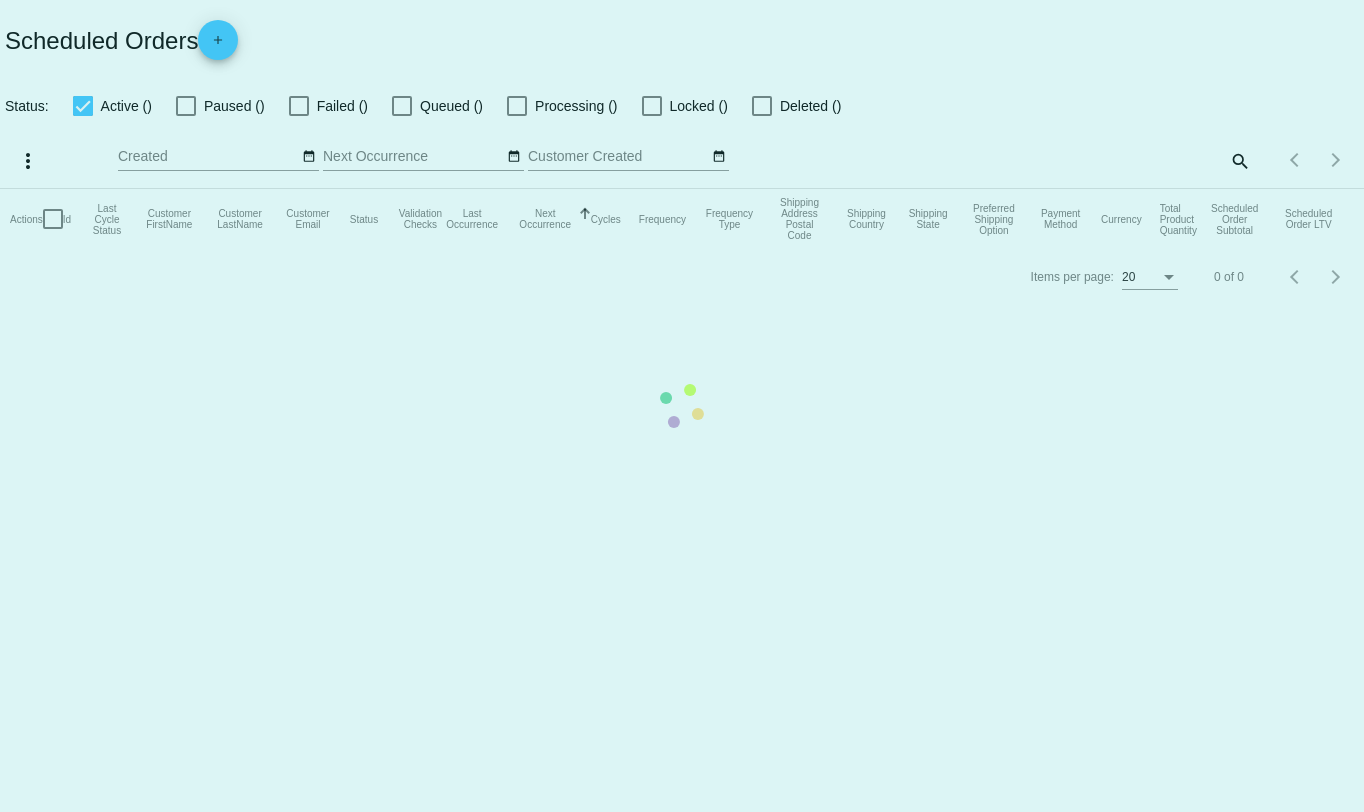checkbox on "true" 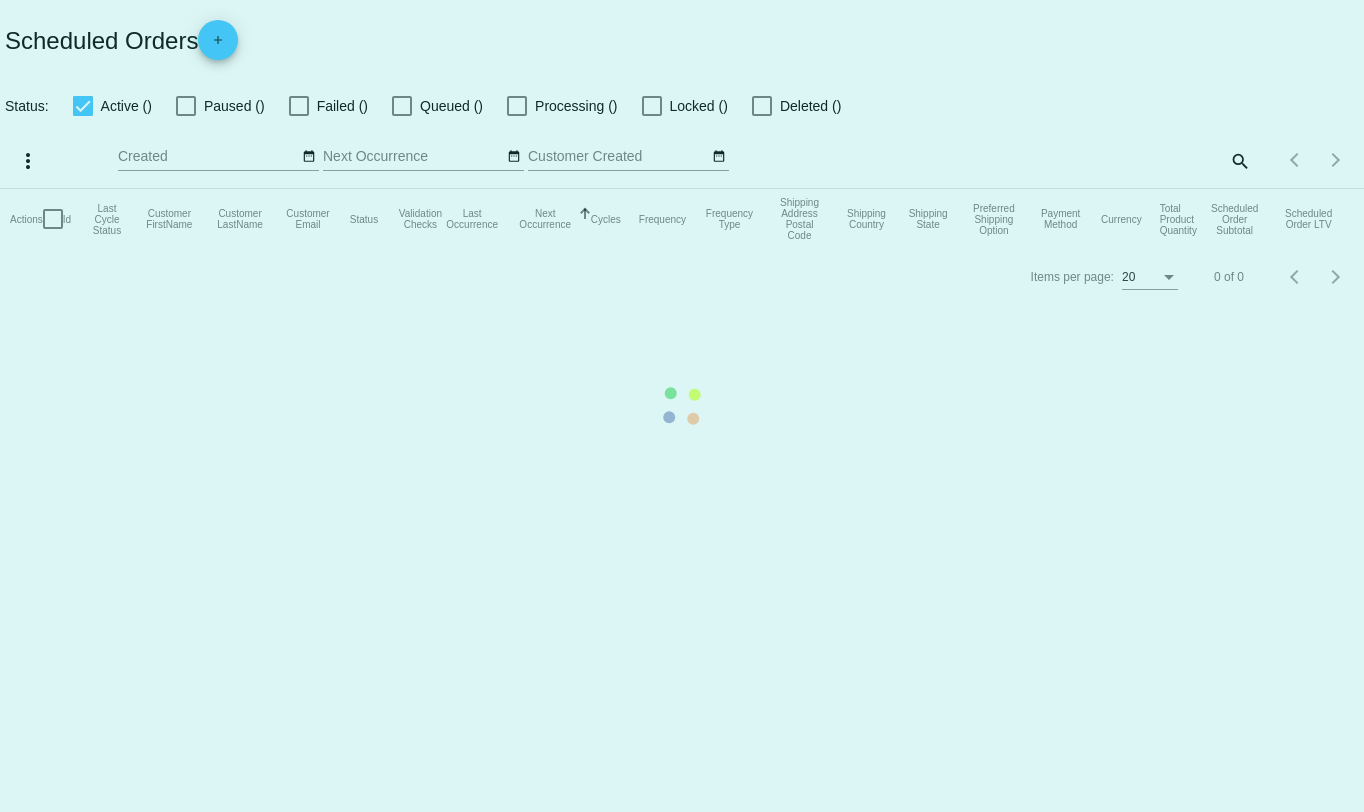 checkbox on "true" 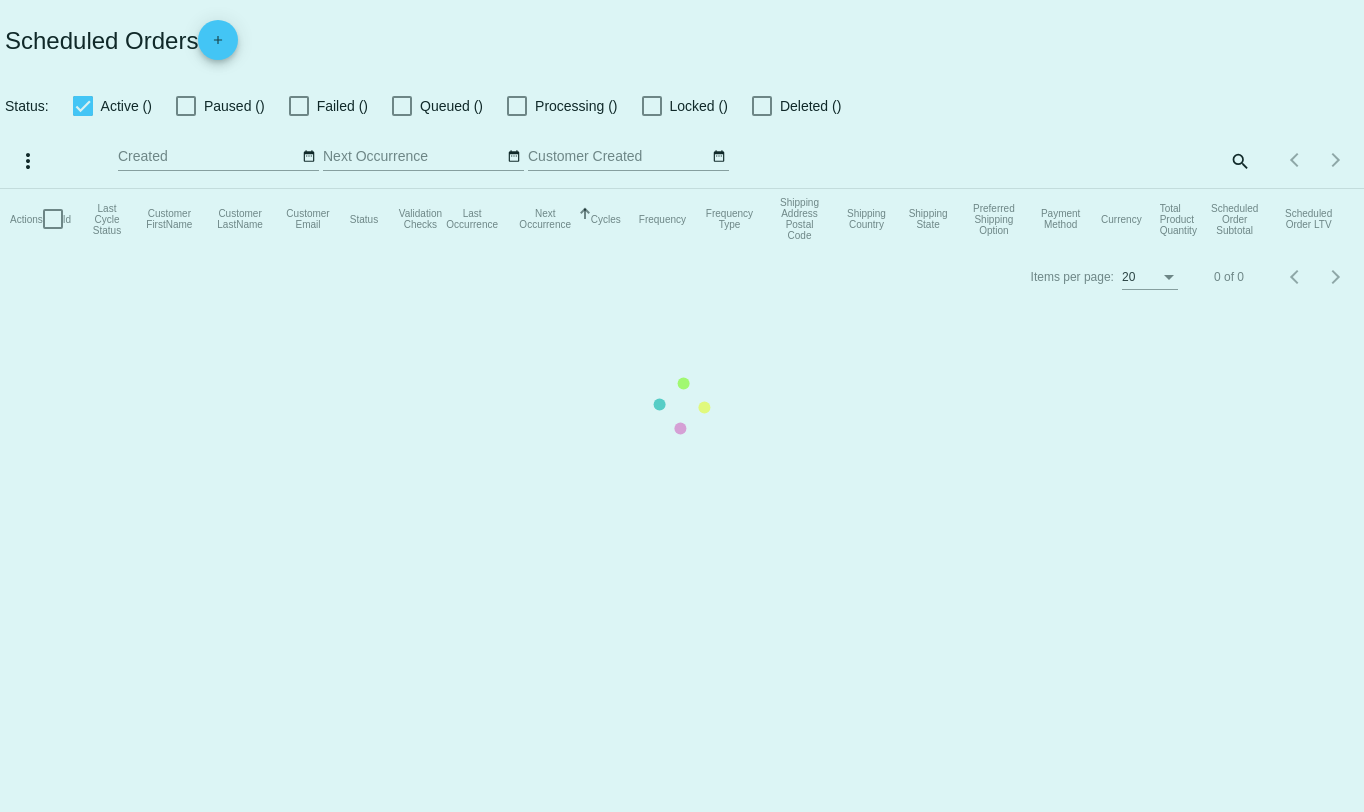 checkbox on "true" 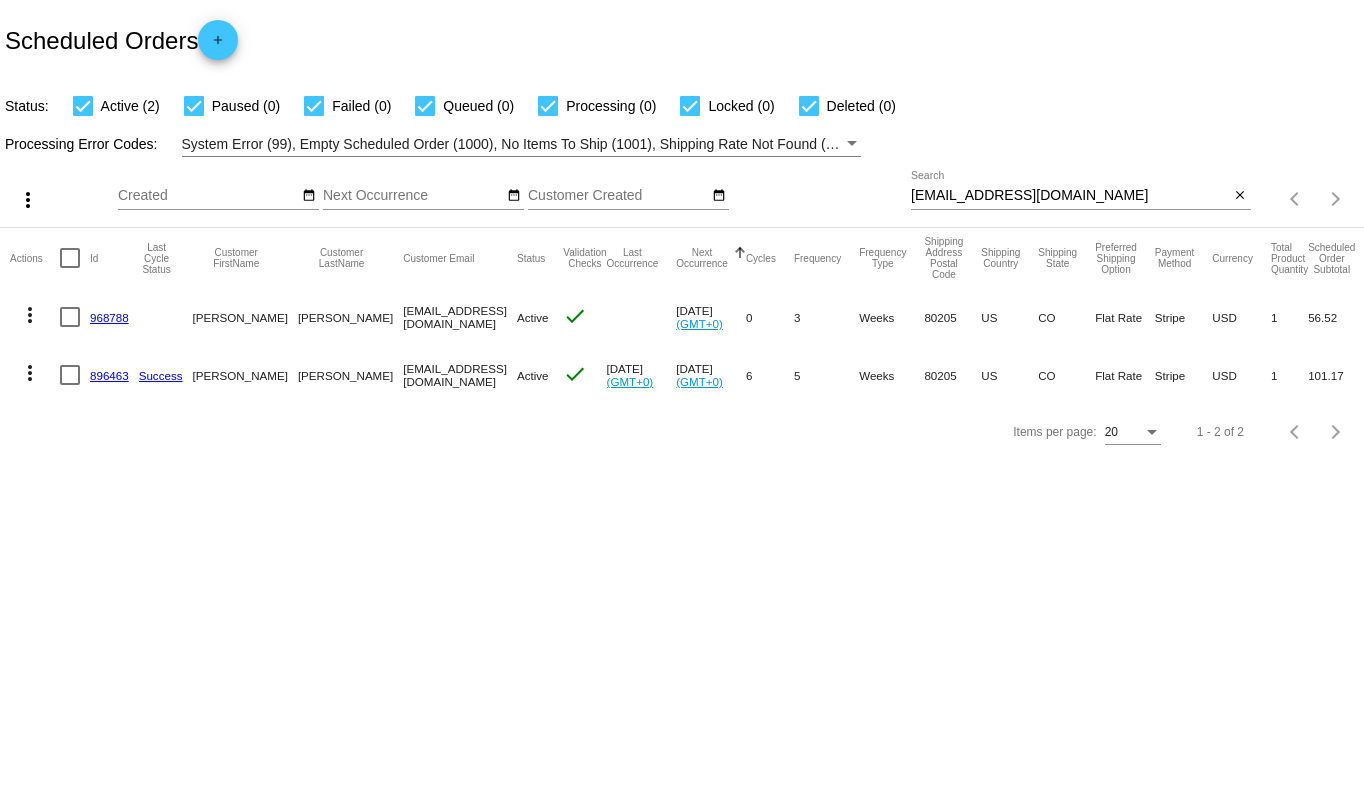 click on "[EMAIL_ADDRESS][DOMAIN_NAME]" at bounding box center (1070, 196) 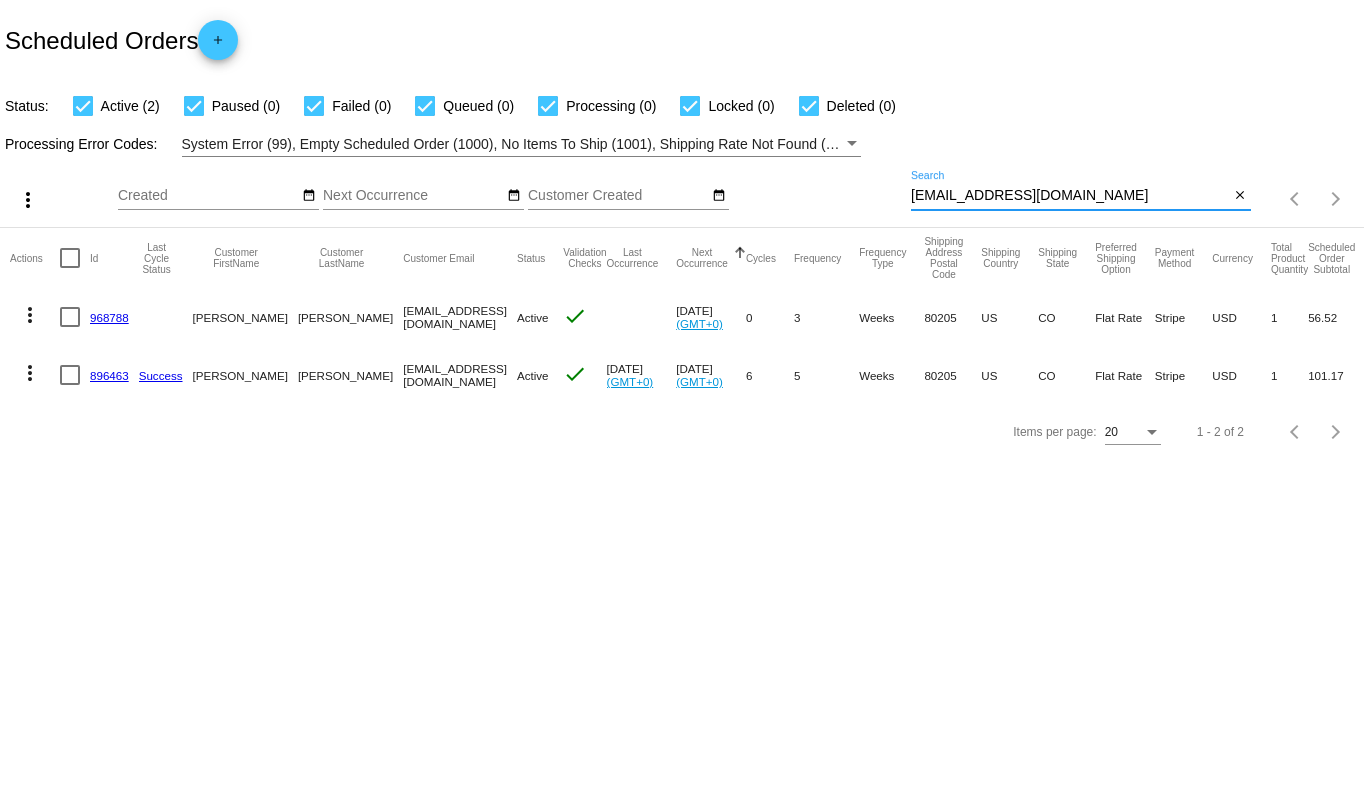 click on "[EMAIL_ADDRESS][DOMAIN_NAME]" at bounding box center [1070, 196] 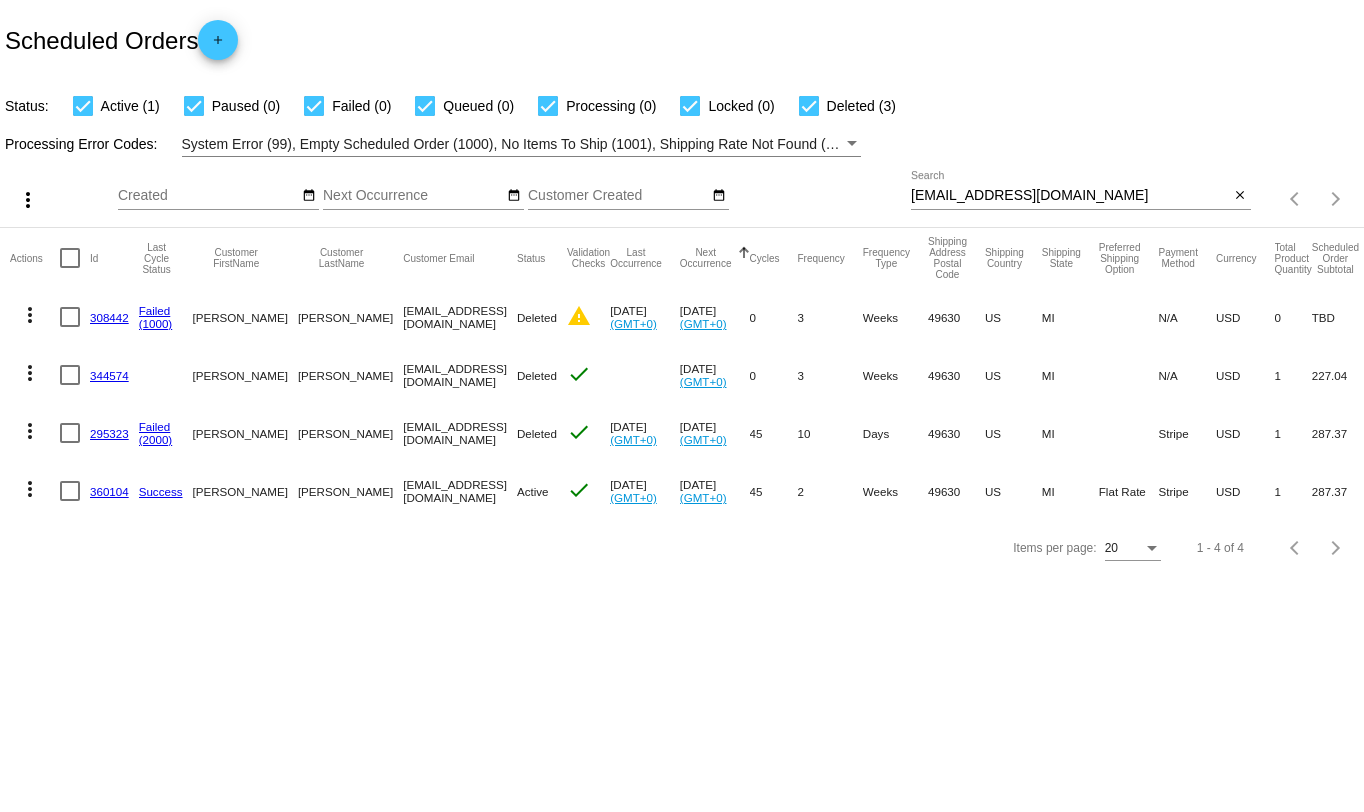drag, startPoint x: 986, startPoint y: 414, endPoint x: 801, endPoint y: 685, distance: 328.12497 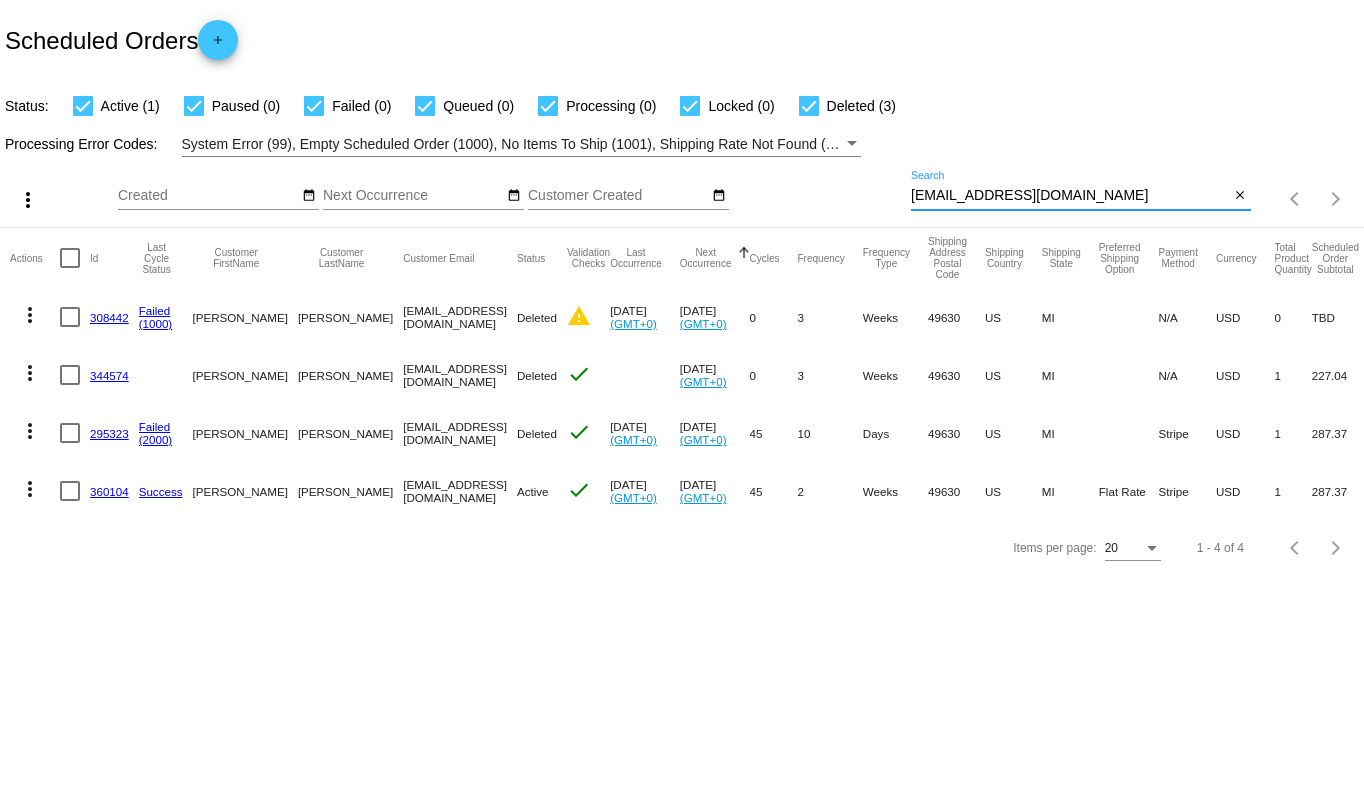 click on "[EMAIL_ADDRESS][DOMAIN_NAME]" at bounding box center (1070, 196) 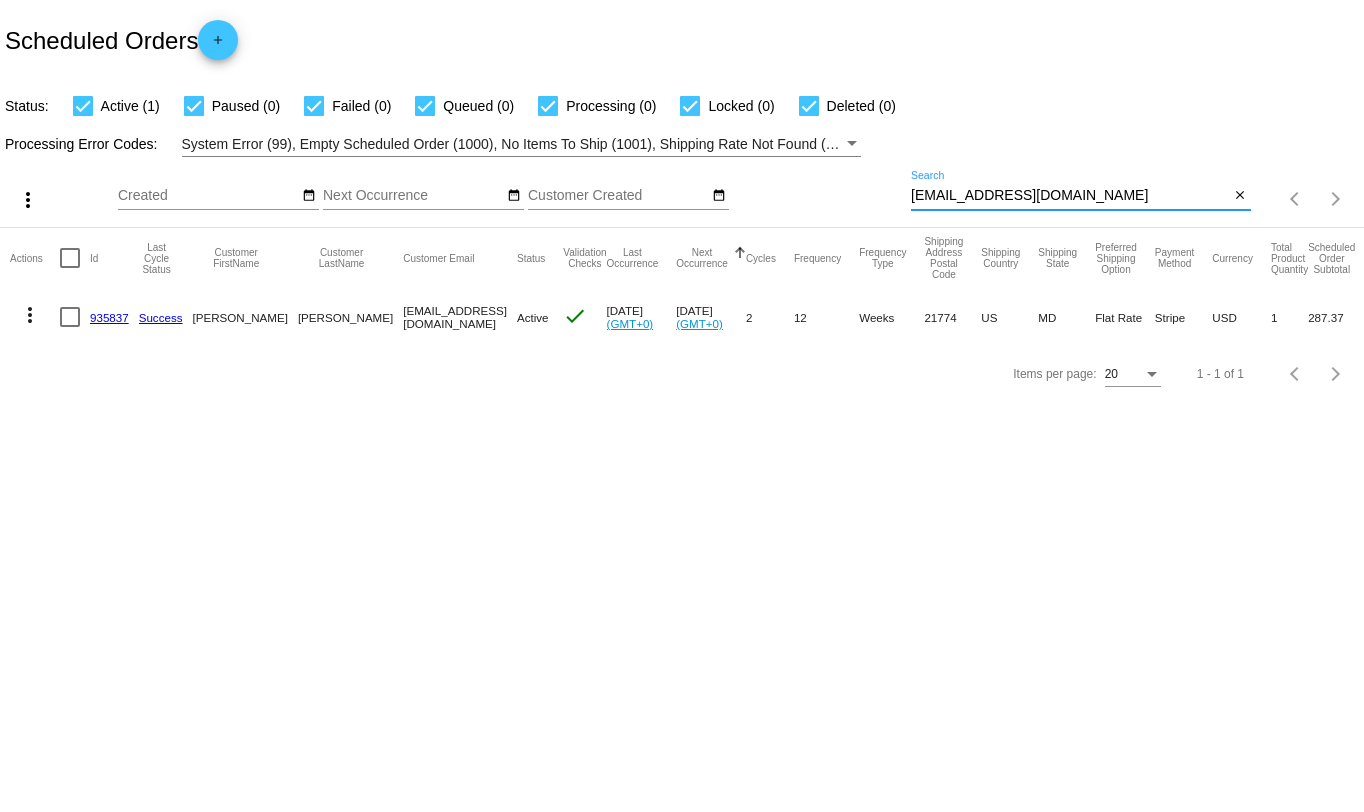click on "[EMAIL_ADDRESS][DOMAIN_NAME]" at bounding box center [1070, 196] 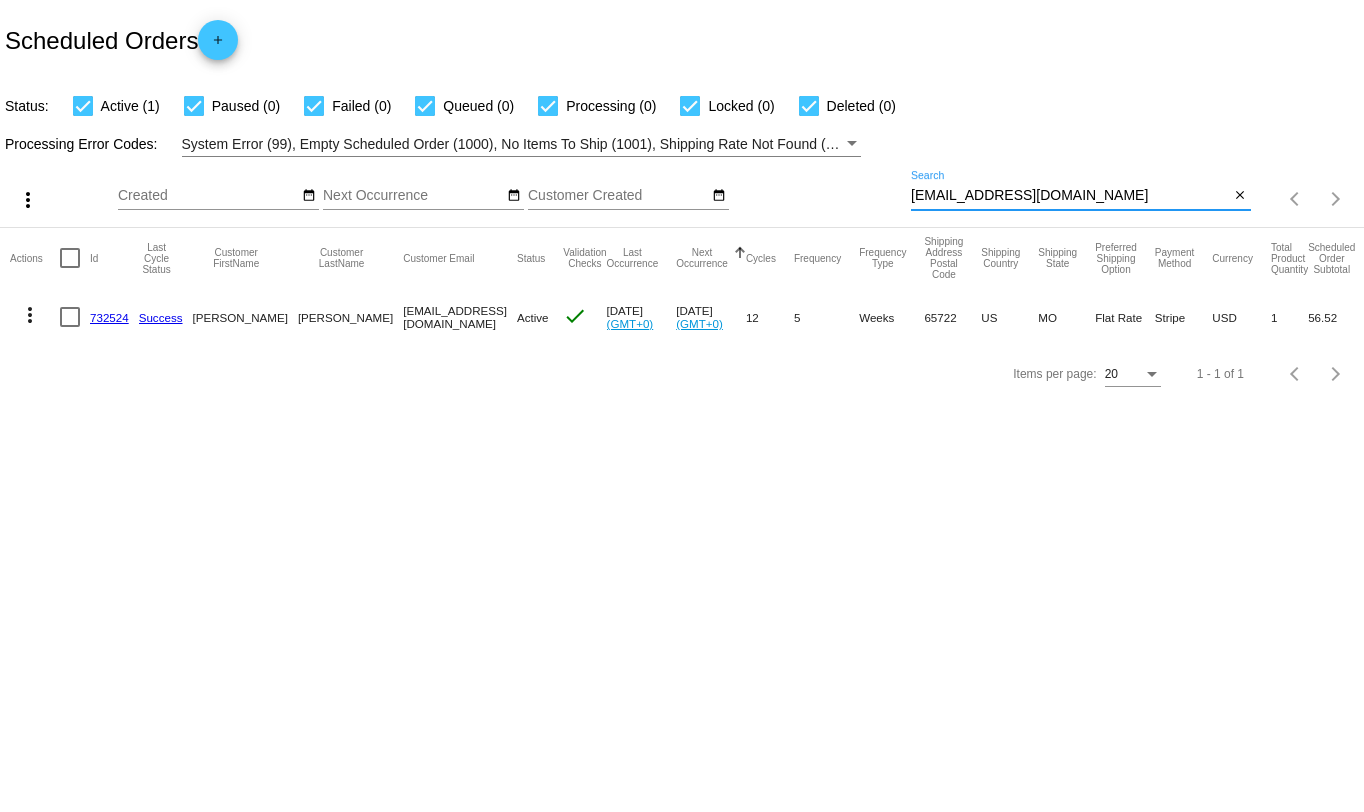 click on "[EMAIL_ADDRESS][DOMAIN_NAME]" at bounding box center [1070, 196] 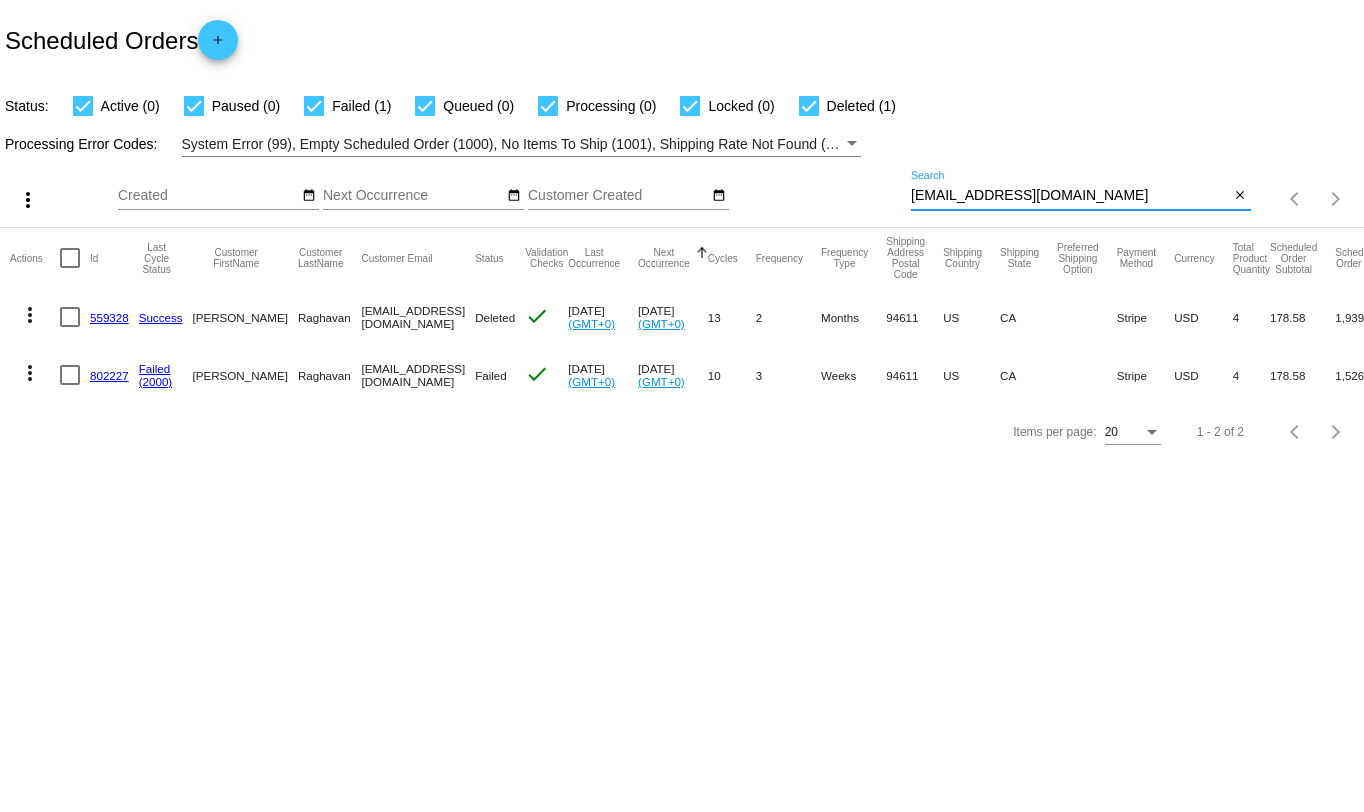 click on "[EMAIL_ADDRESS][DOMAIN_NAME]
Search" 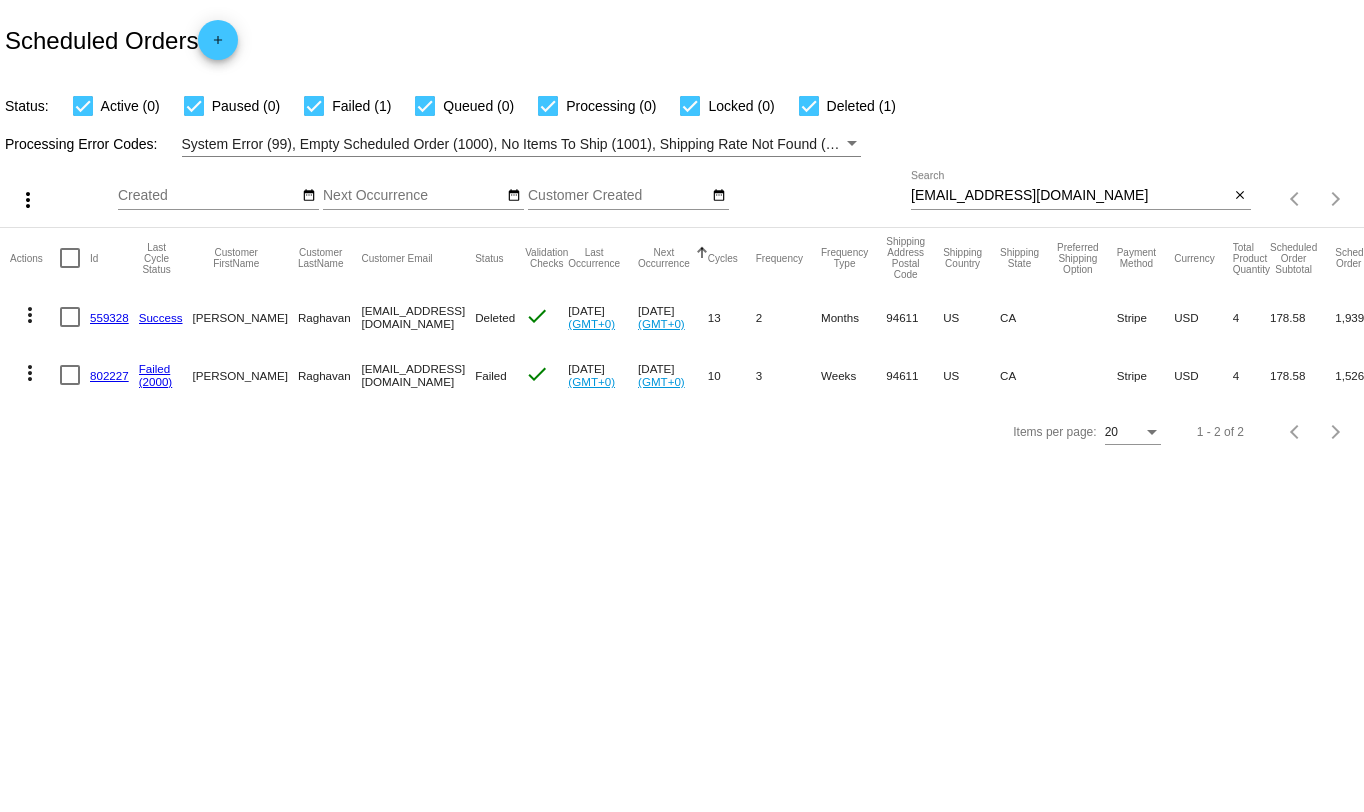 click on "[EMAIL_ADDRESS][DOMAIN_NAME]
Search" 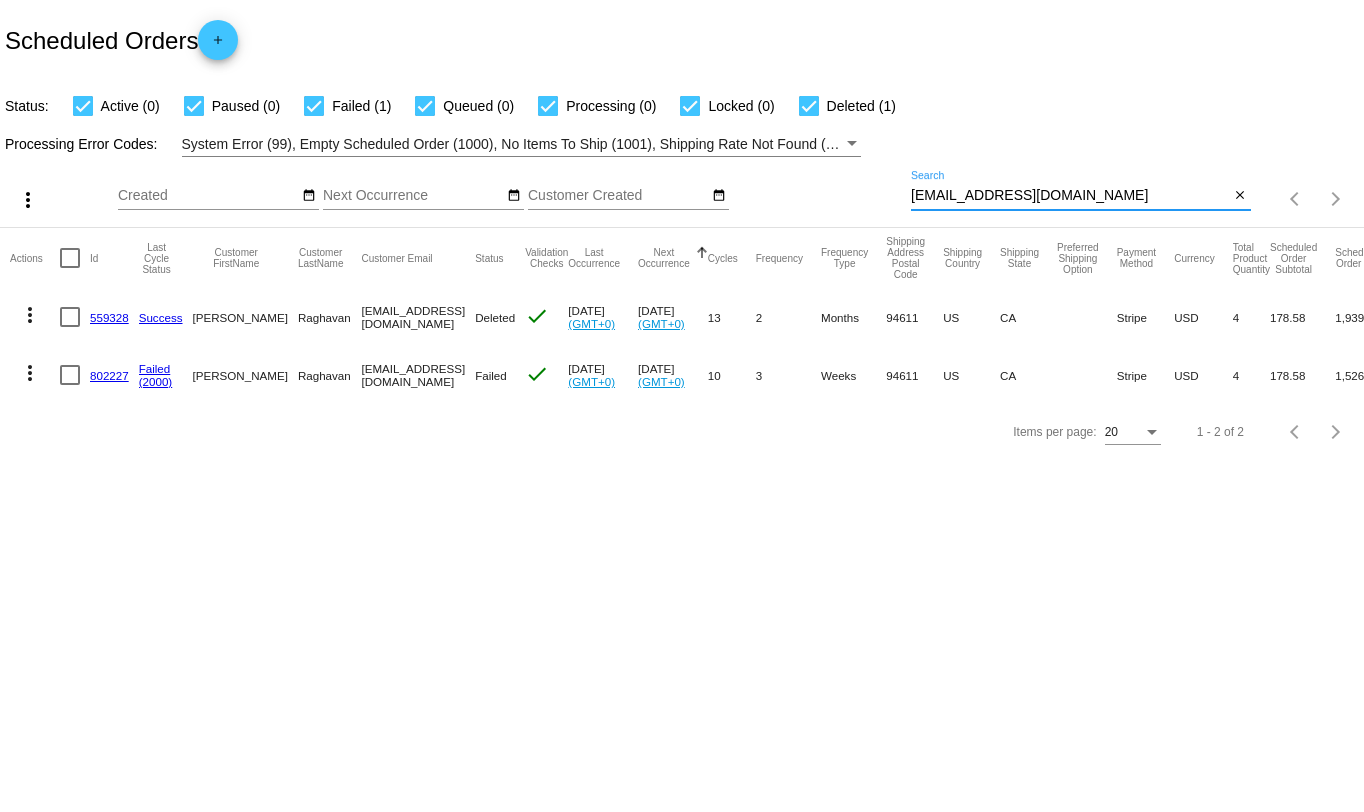 click on "[EMAIL_ADDRESS][DOMAIN_NAME]" at bounding box center [1070, 196] 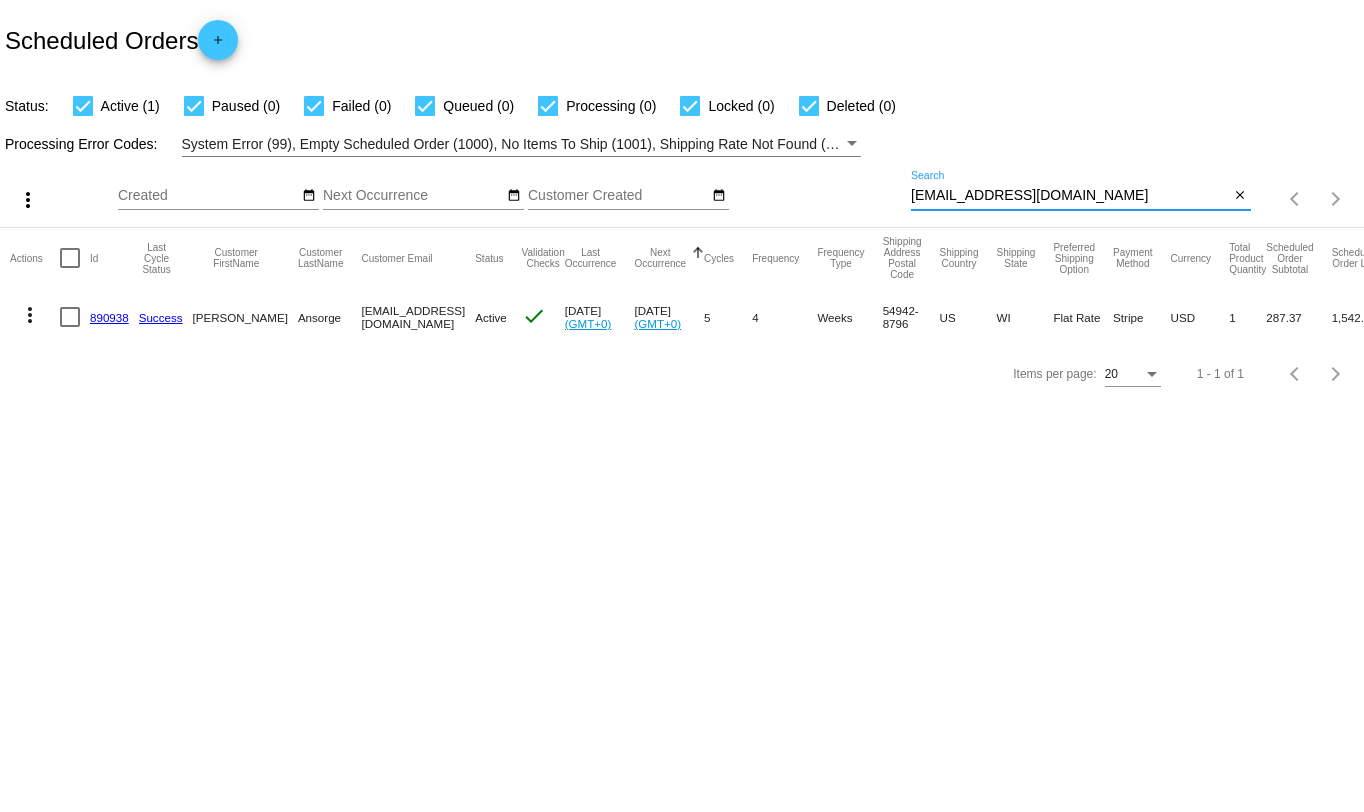 click on "[EMAIL_ADDRESS][DOMAIN_NAME]" at bounding box center (1070, 196) 